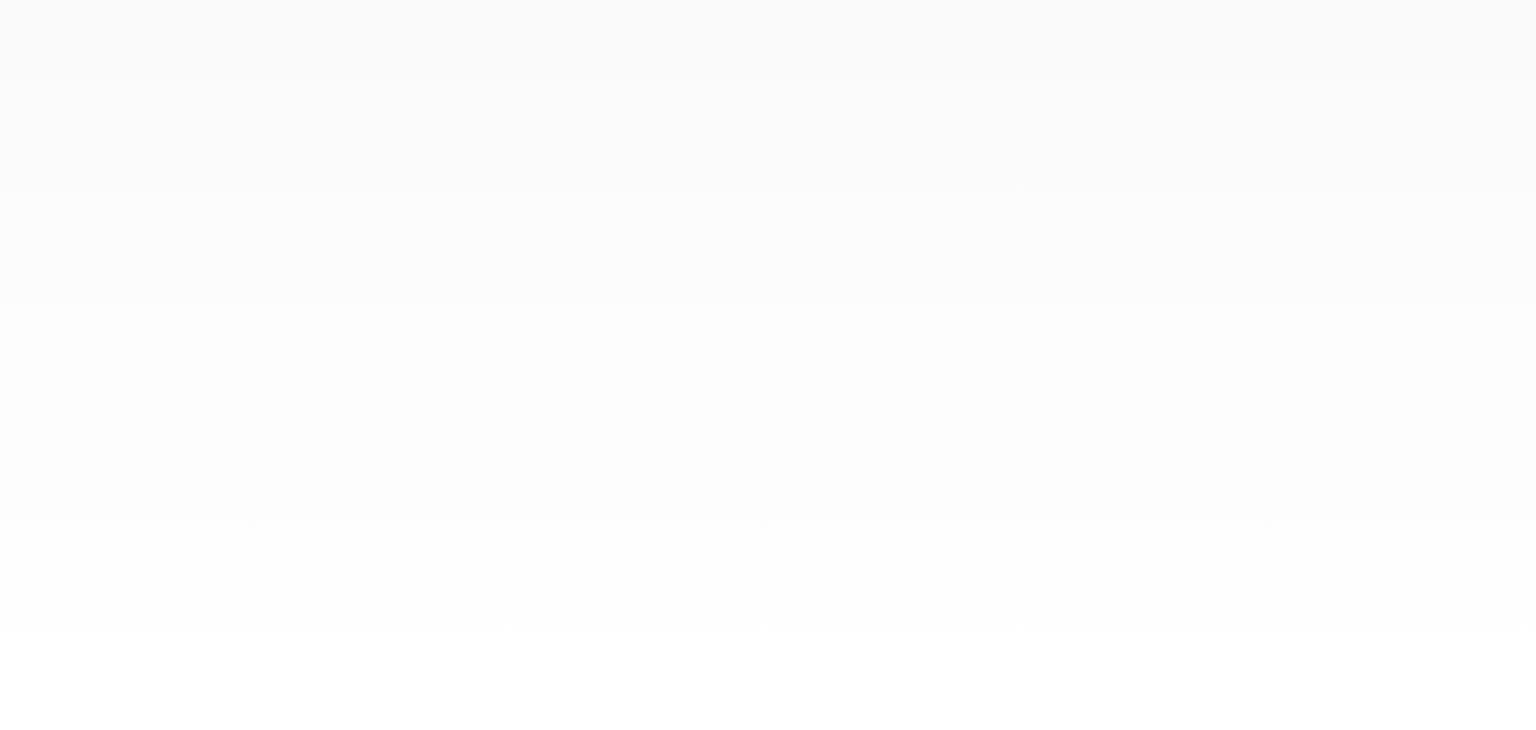 scroll, scrollTop: 0, scrollLeft: 0, axis: both 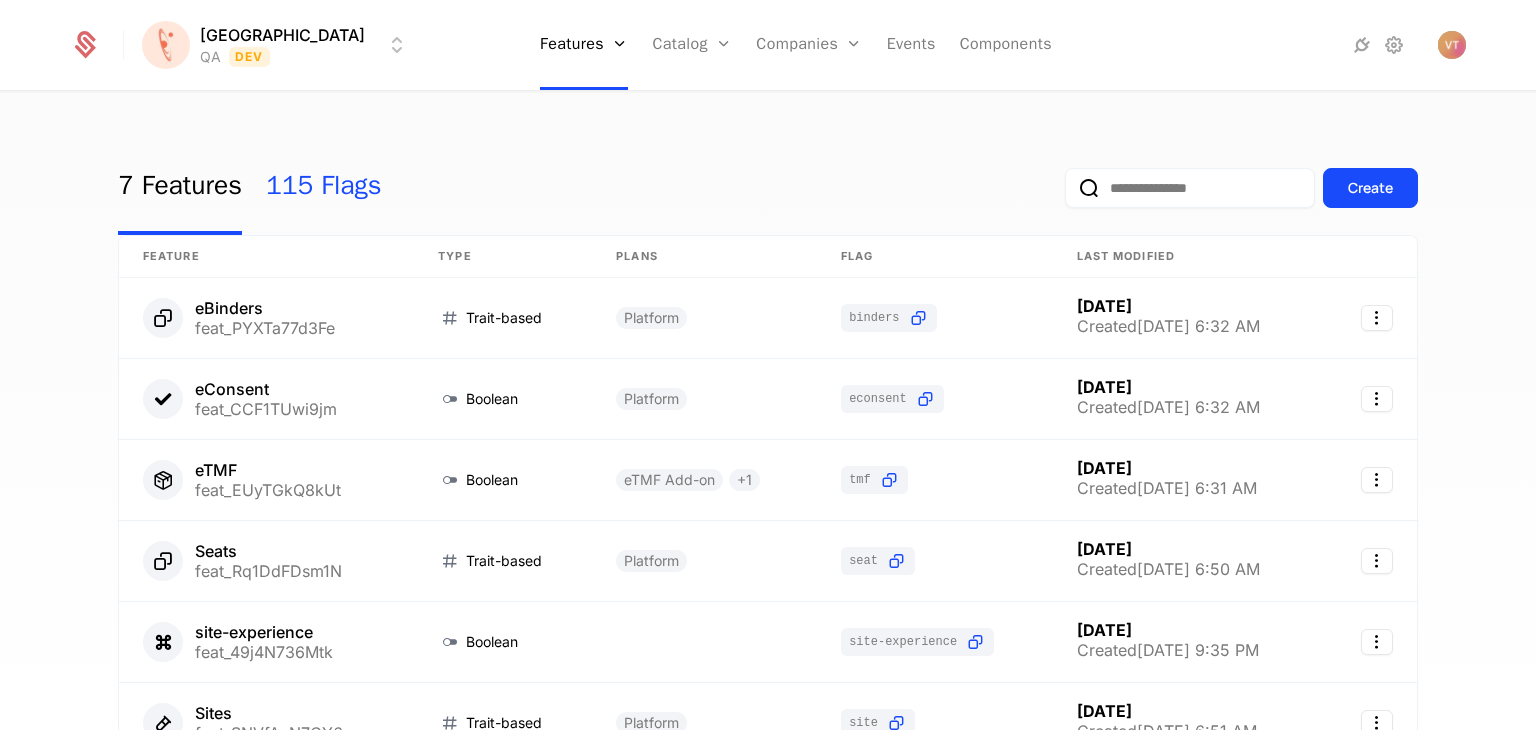 click on "115 Flags" at bounding box center (324, 188) 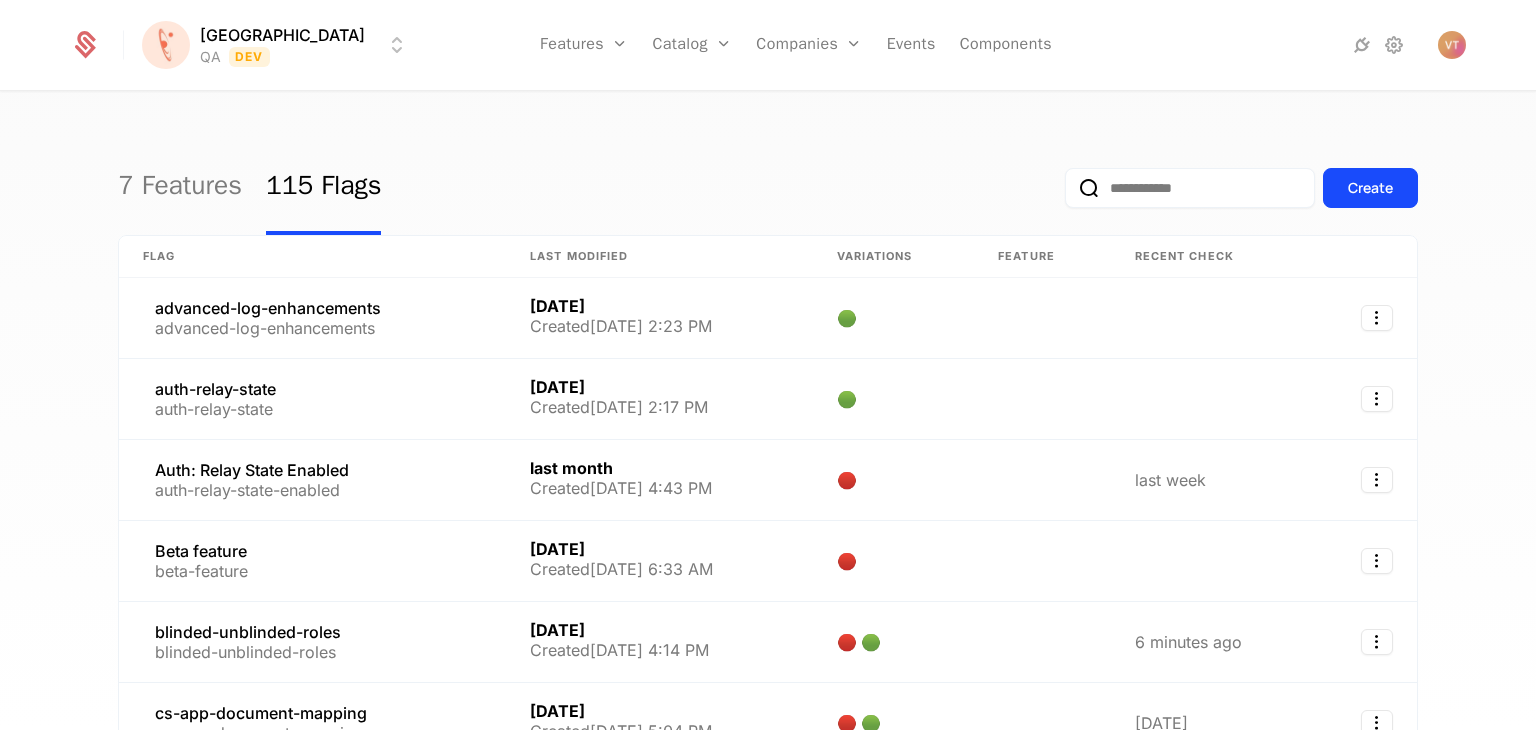 click at bounding box center (1190, 188) 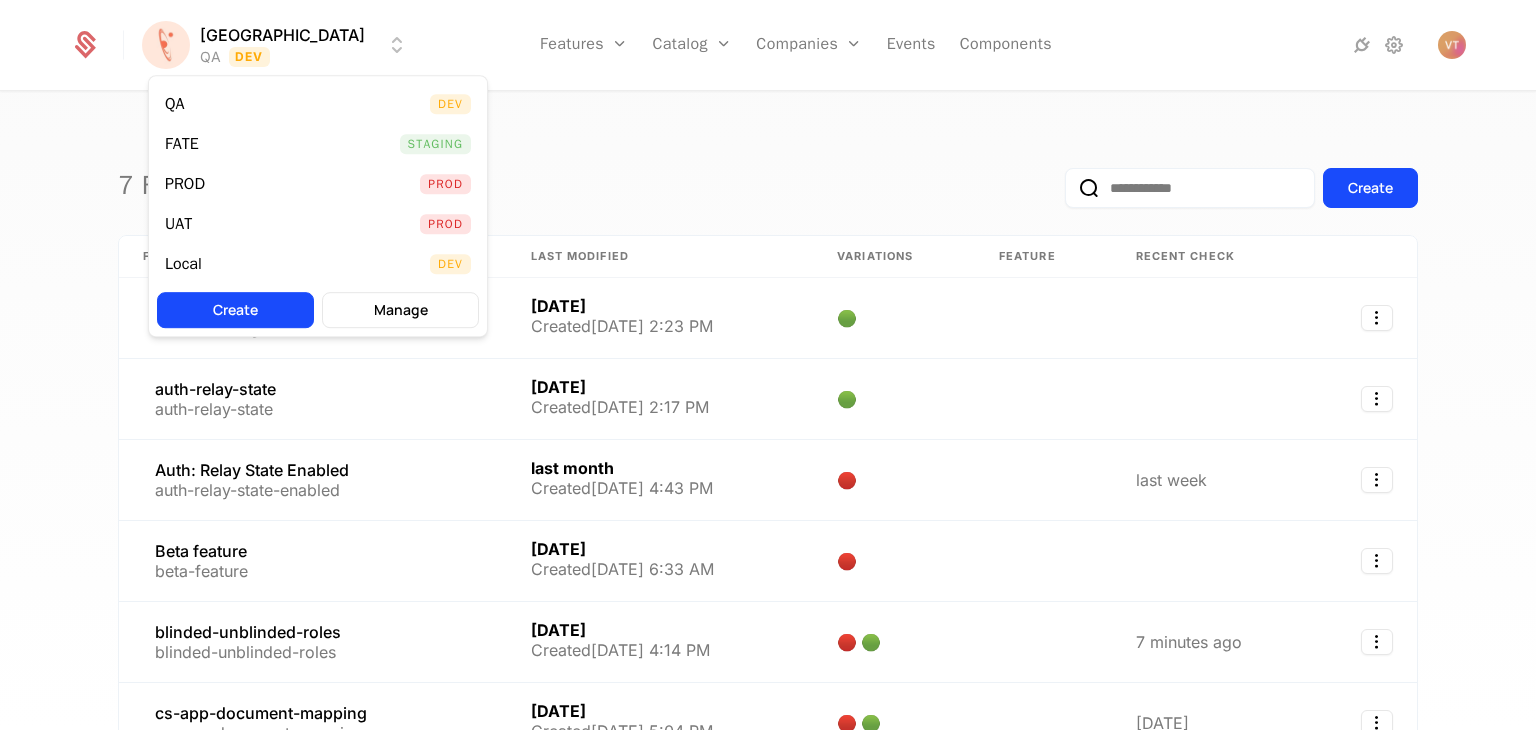 click on "[PERSON_NAME] QA Dev Features Features Flags Catalog Plans Add Ons Configuration Companies Companies Users Events Components 7 Features 115 Flags Create Flag Last Modified Variations Feature Recent check advanced-log-enhancements advanced-log-enhancements [DATE] Created  [DATE] 2:23 PM 🟢 auth-relay-state auth-relay-state [DATE] Created  [DATE] 2:17 PM 🟢 Auth: Relay State Enabled auth-relay-state-enabled last month Created  [DATE] 4:43 PM 🔴 last week Beta feature beta-feature [DATE] Created  [DATE] 6:33 AM 🔴 blinded-unblinded-roles blinded-unblinded-roles [DATE] Created  [DATE] 4:14 PM 🔴 🟢 7 minutes ago cs-app-document-mapping cs-app-document-mapping [DATE] Created  [DATE] 5:04 PM 🔴 🟢 [DATE] cs-app-label-creation cs-app-label-creation [DATE] Created  [DATE] 2:39 PM 🔴 [DATE] cs-app-permission-backfills cs-app-permission-backfills [DATE] Created  [DATE] 10:21 AM 🔴 🟢 [DATE] cs-app-sitelink2-organizations 🔴" at bounding box center (768, 365) 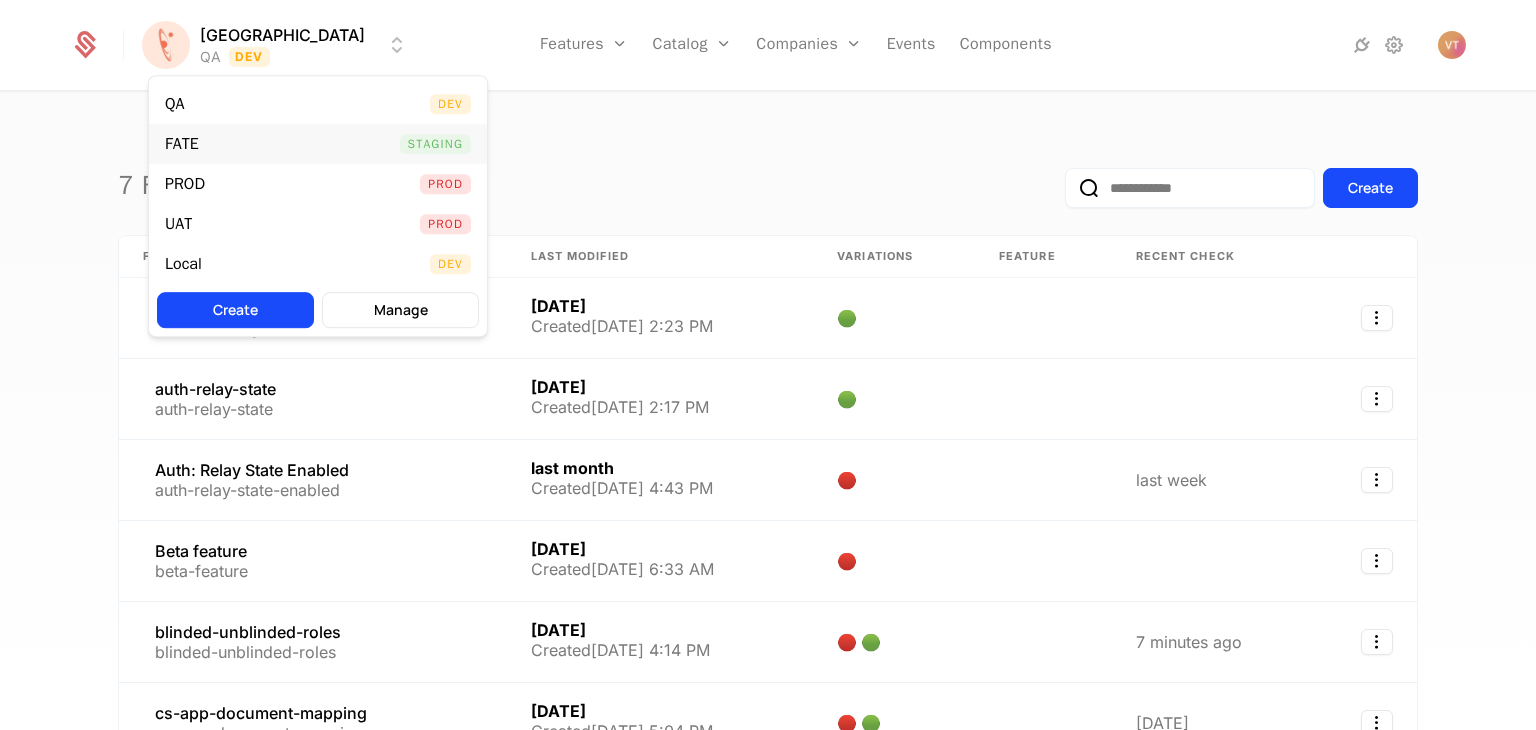 click on "FATE Staging" at bounding box center [318, 144] 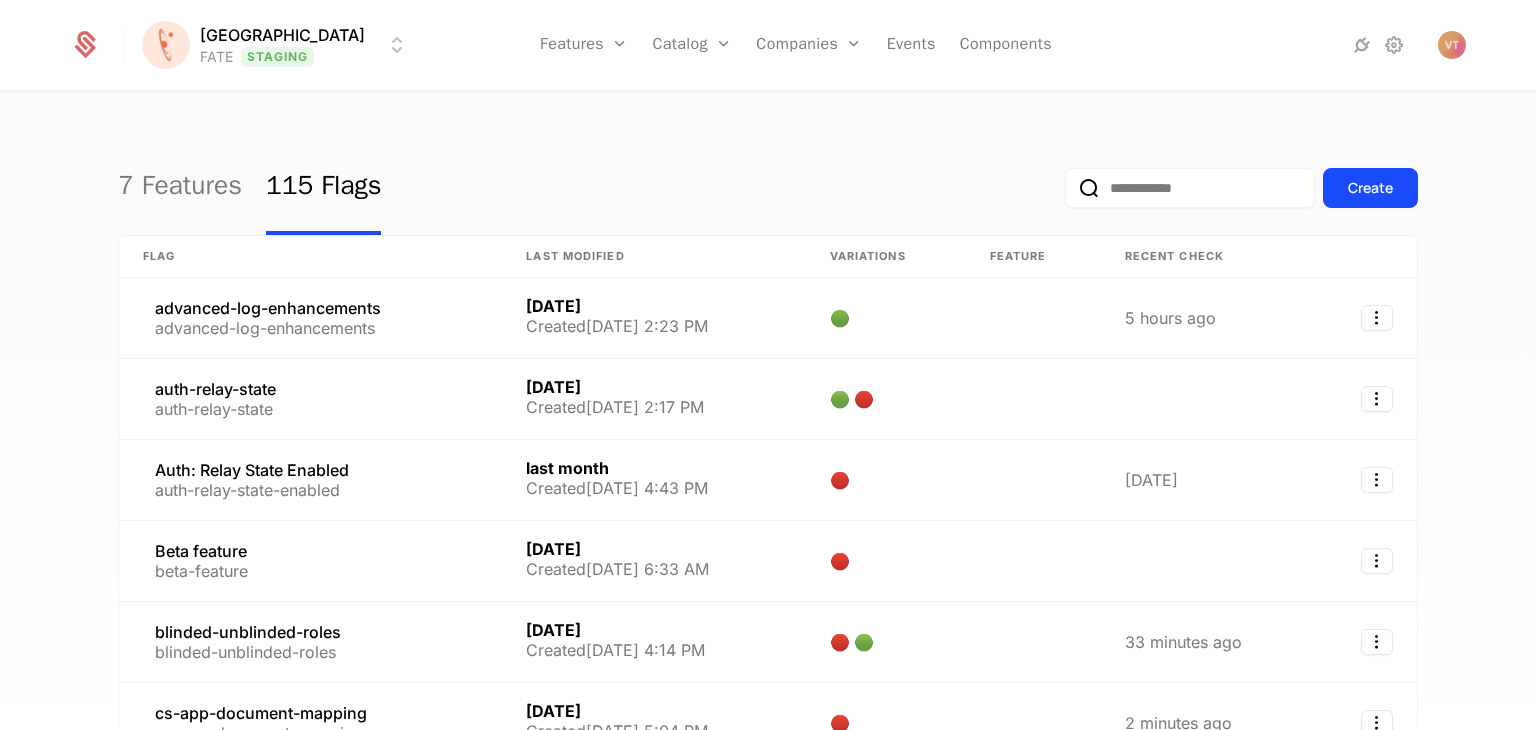 click on "7 Features 115 Flags Create" at bounding box center (768, 188) 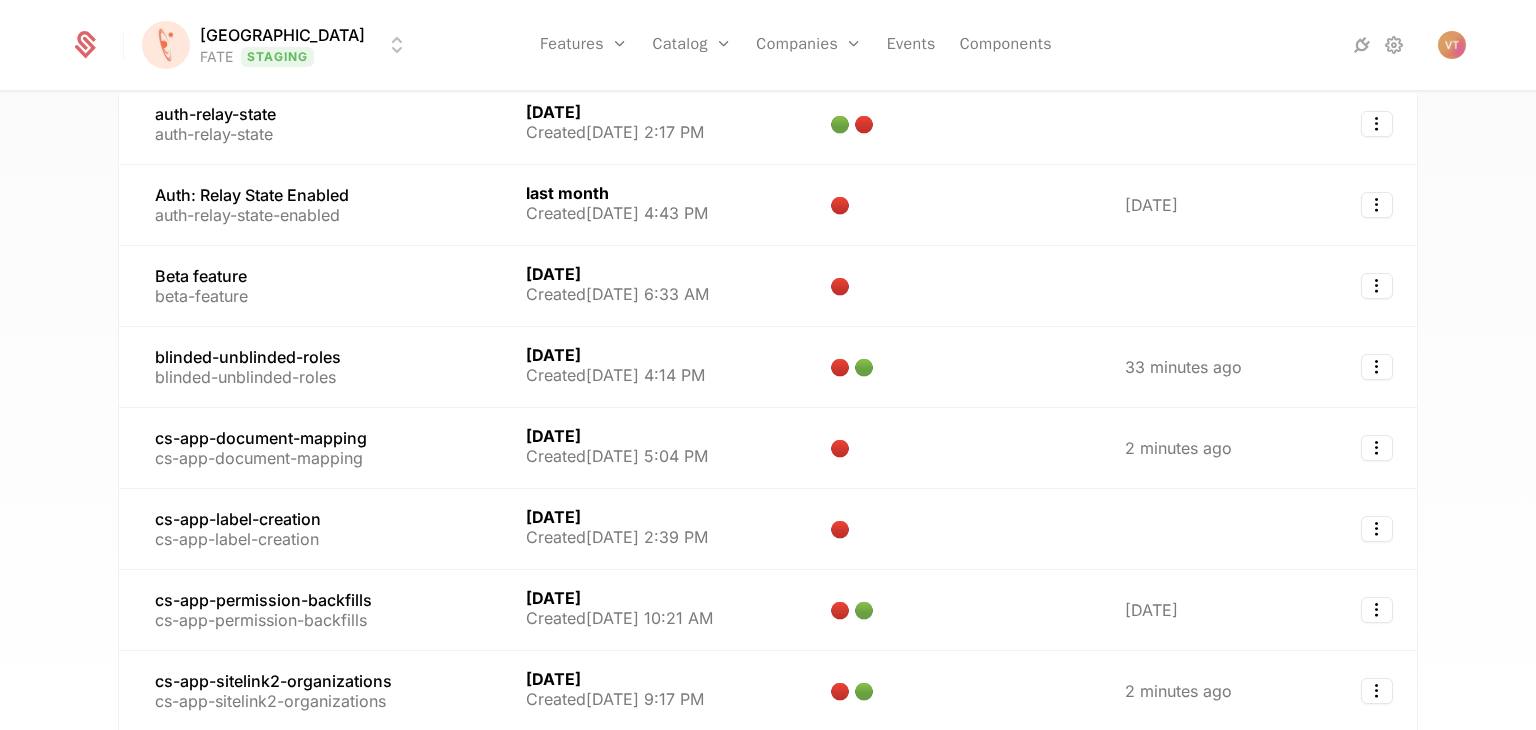 scroll, scrollTop: 0, scrollLeft: 0, axis: both 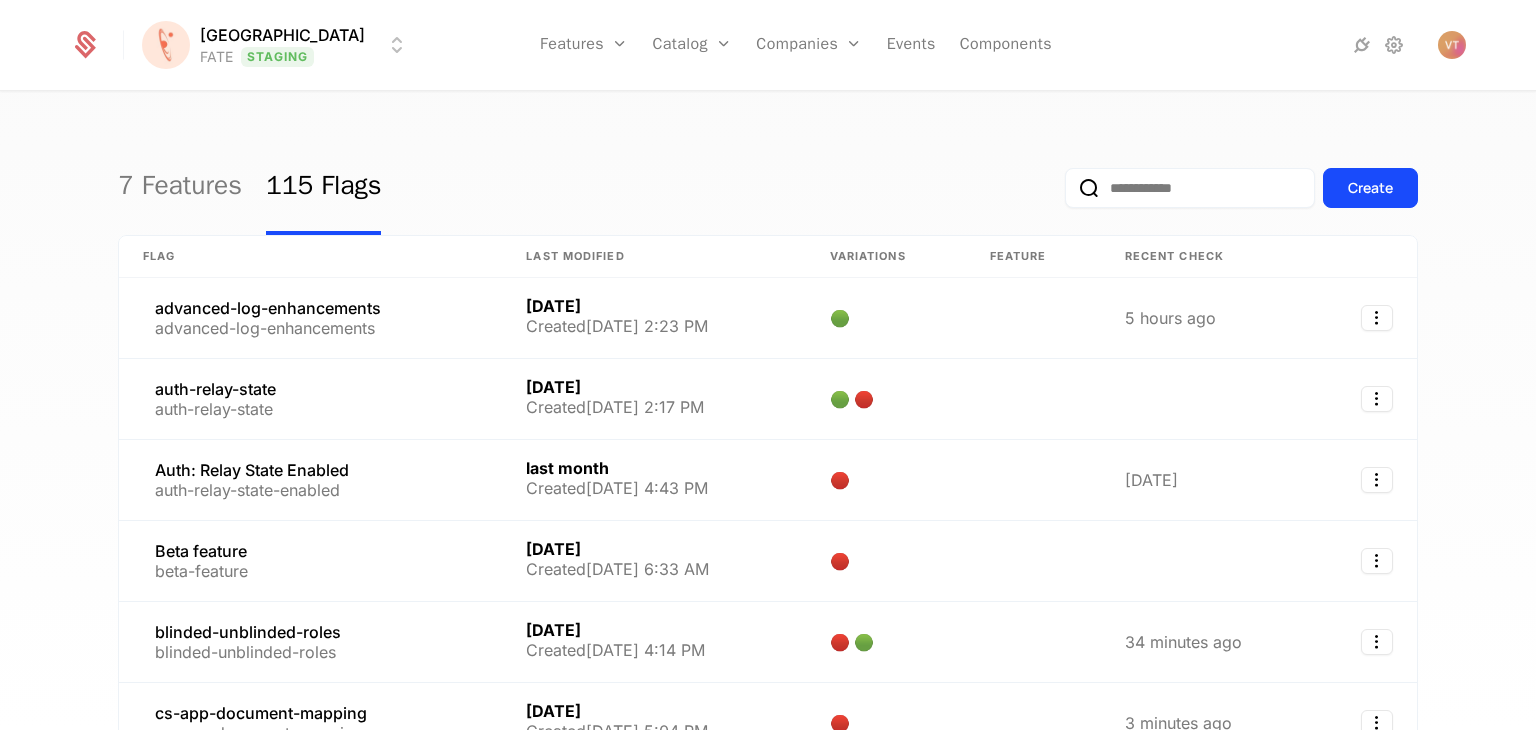 click at bounding box center (1190, 188) 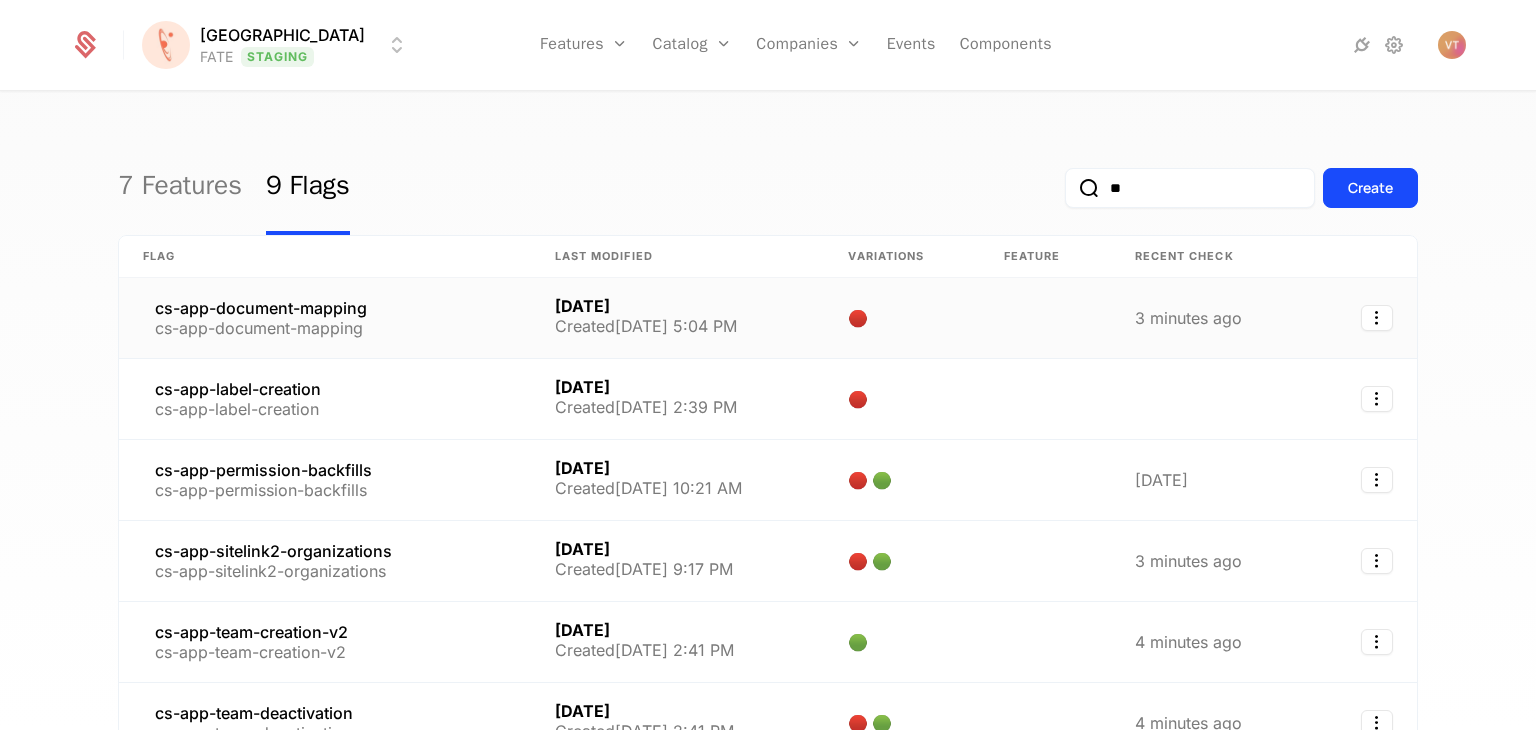 type on "**" 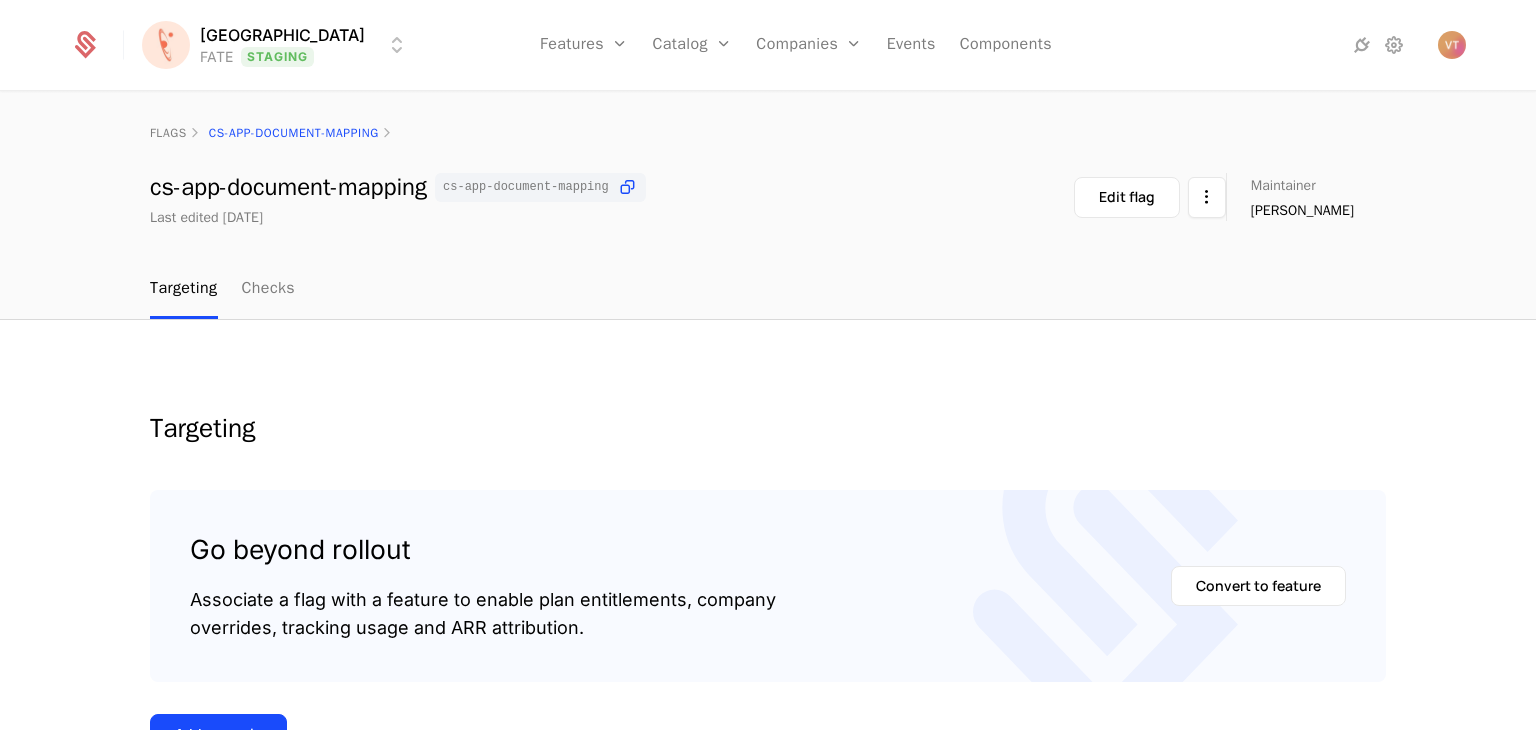 scroll, scrollTop: 334, scrollLeft: 0, axis: vertical 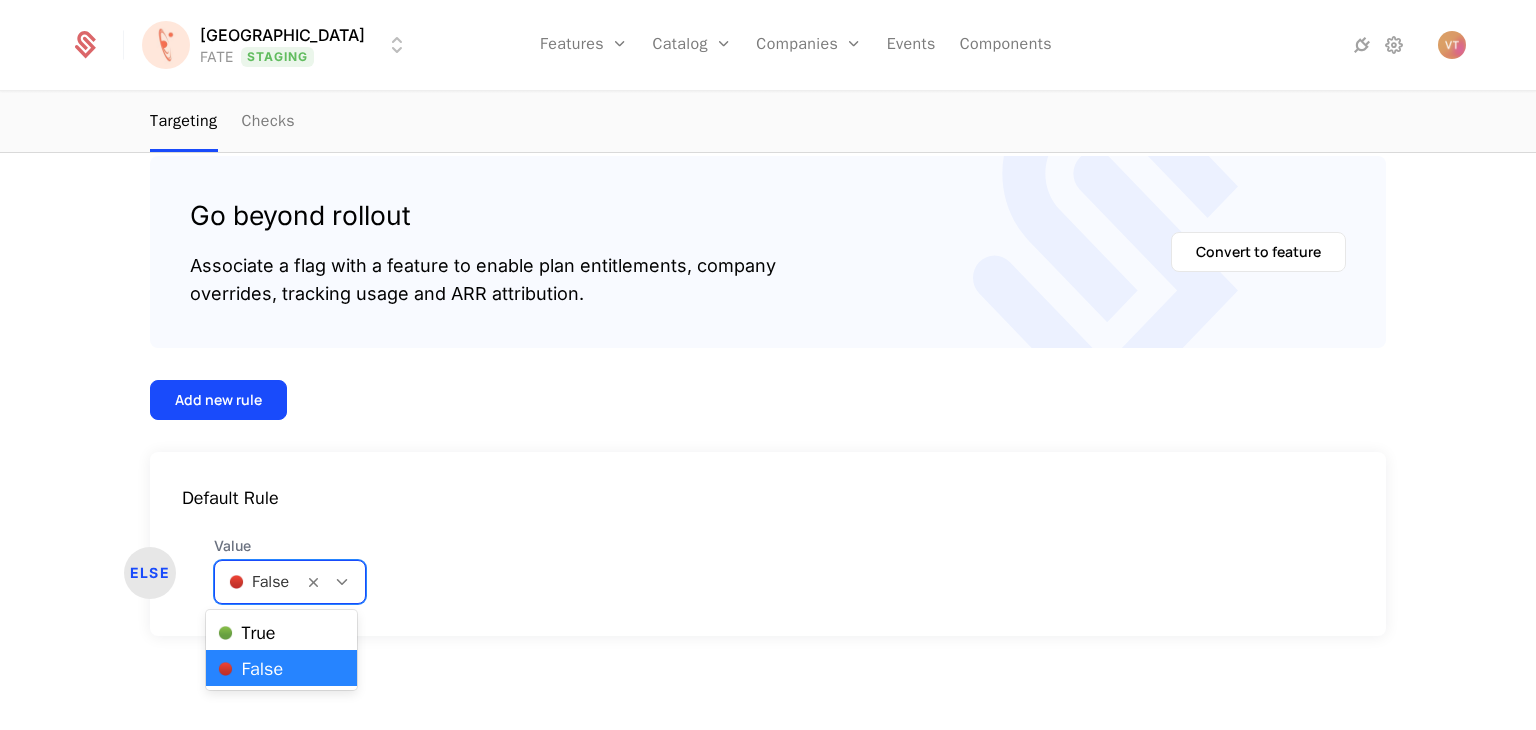 click at bounding box center (334, 582) 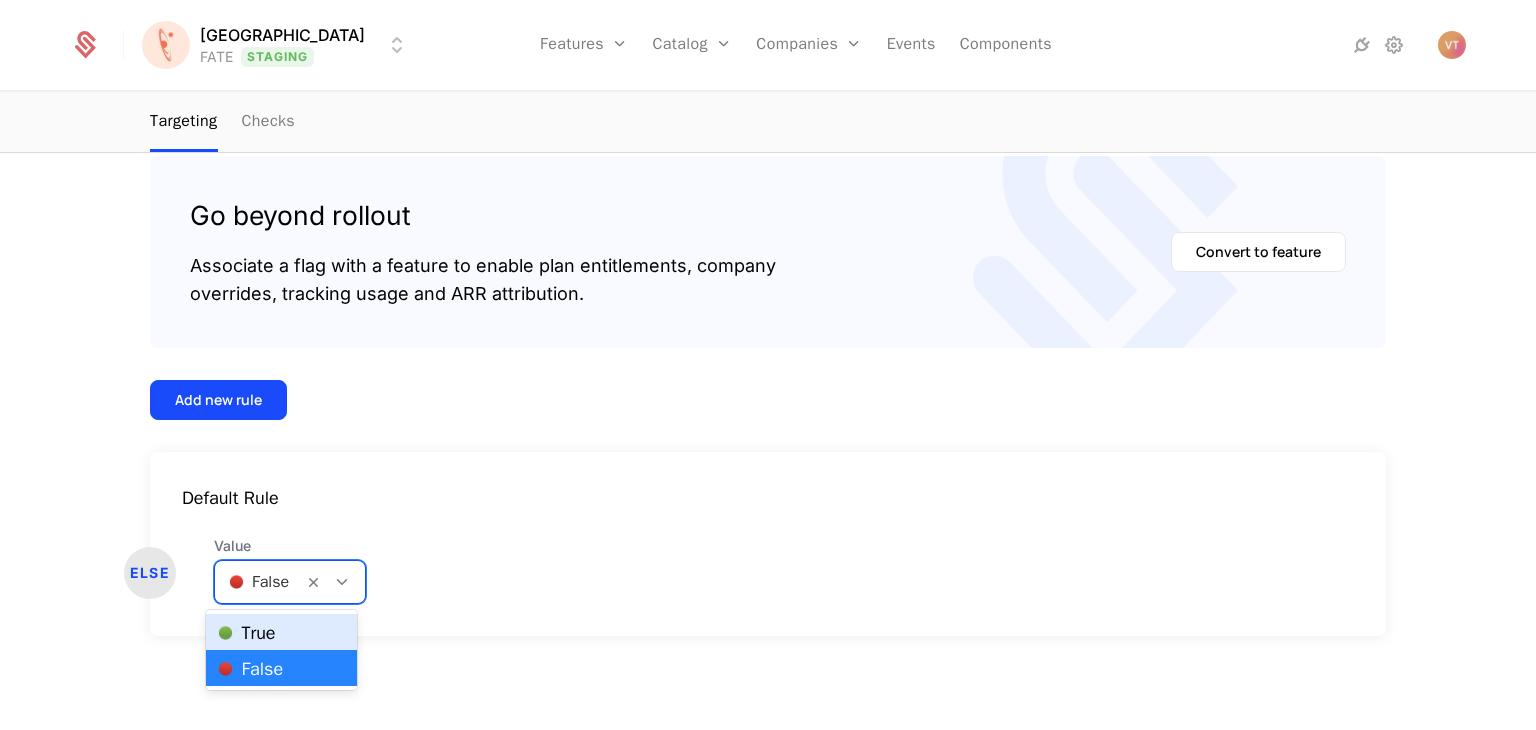 click on "🟢  True" at bounding box center (281, 632) 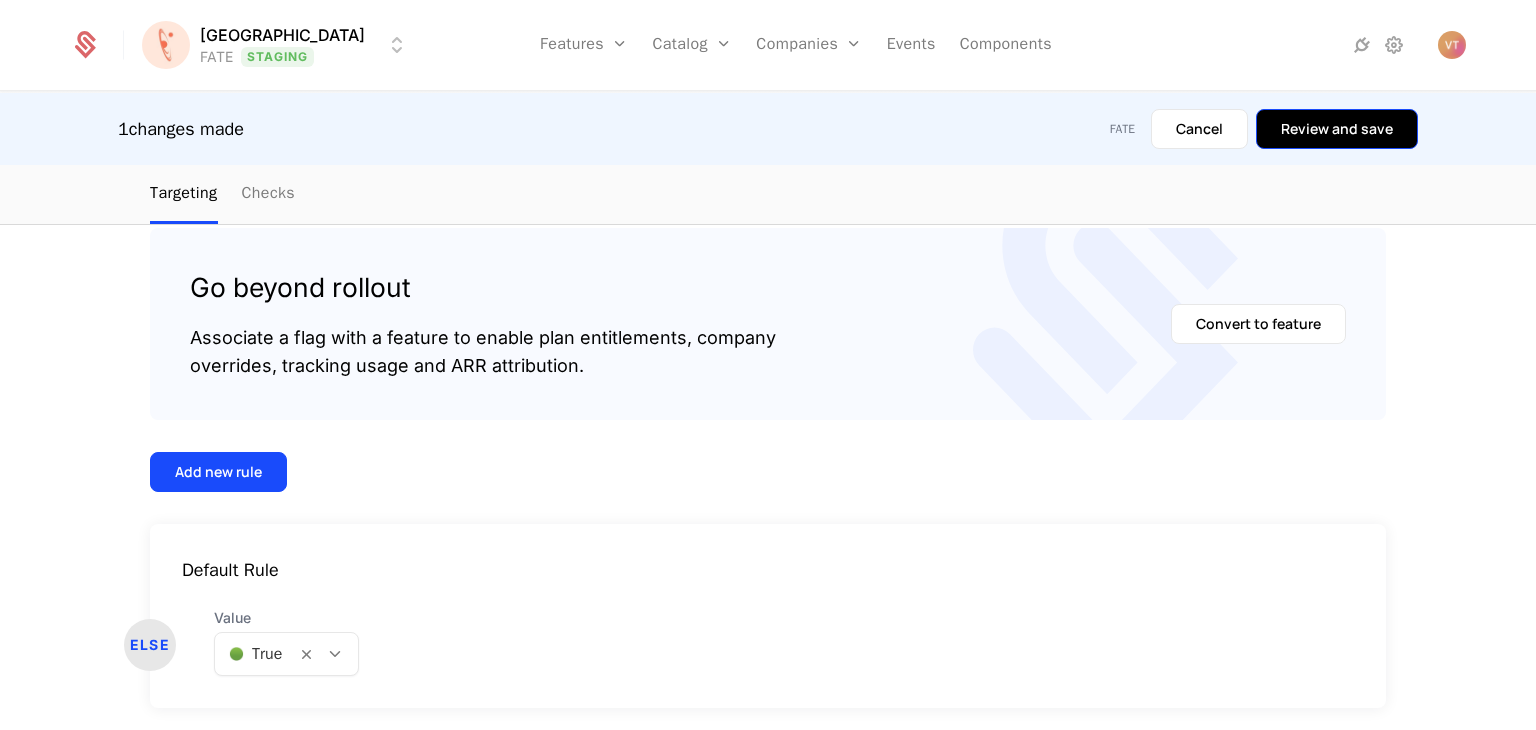 click on "Review and save" at bounding box center (1337, 129) 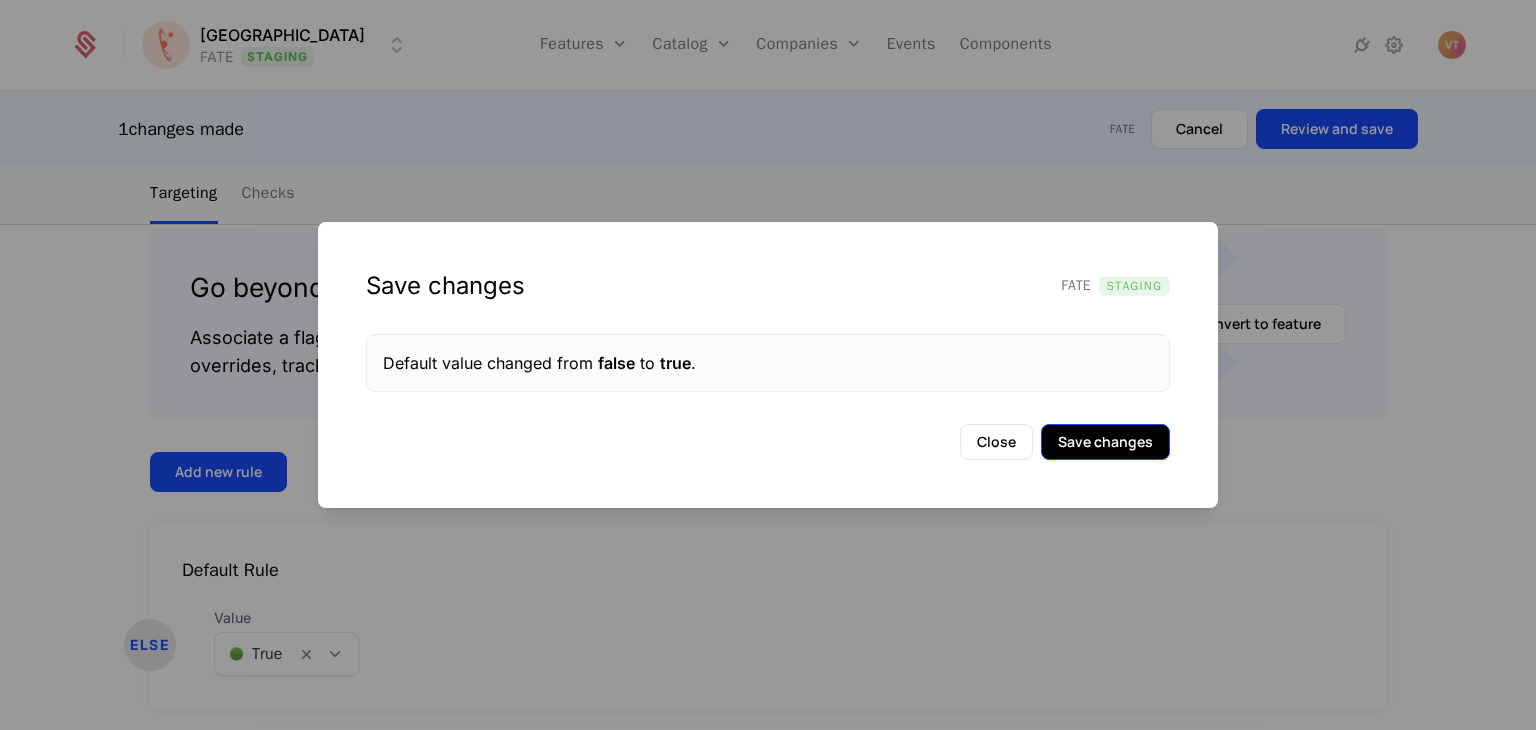 click on "Save changes" at bounding box center (1105, 442) 